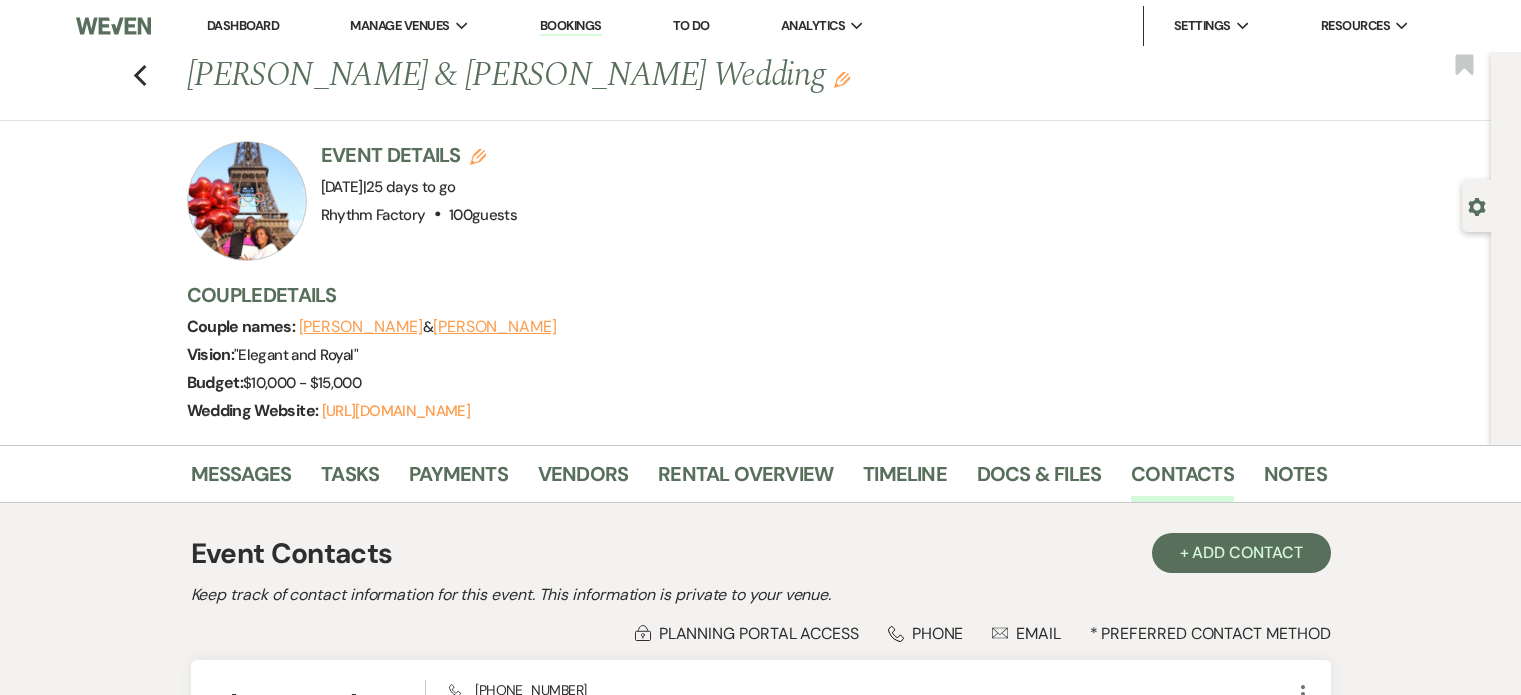 scroll, scrollTop: 169, scrollLeft: 0, axis: vertical 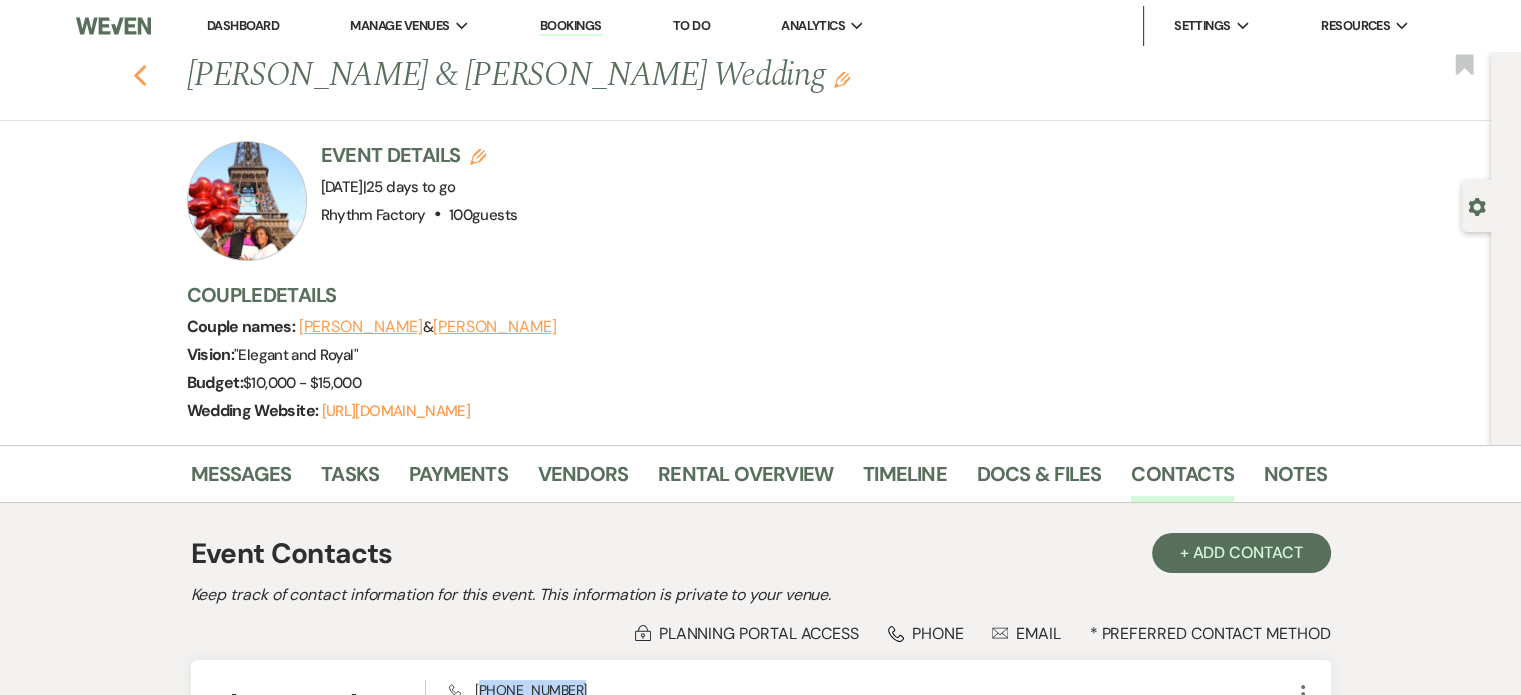 click 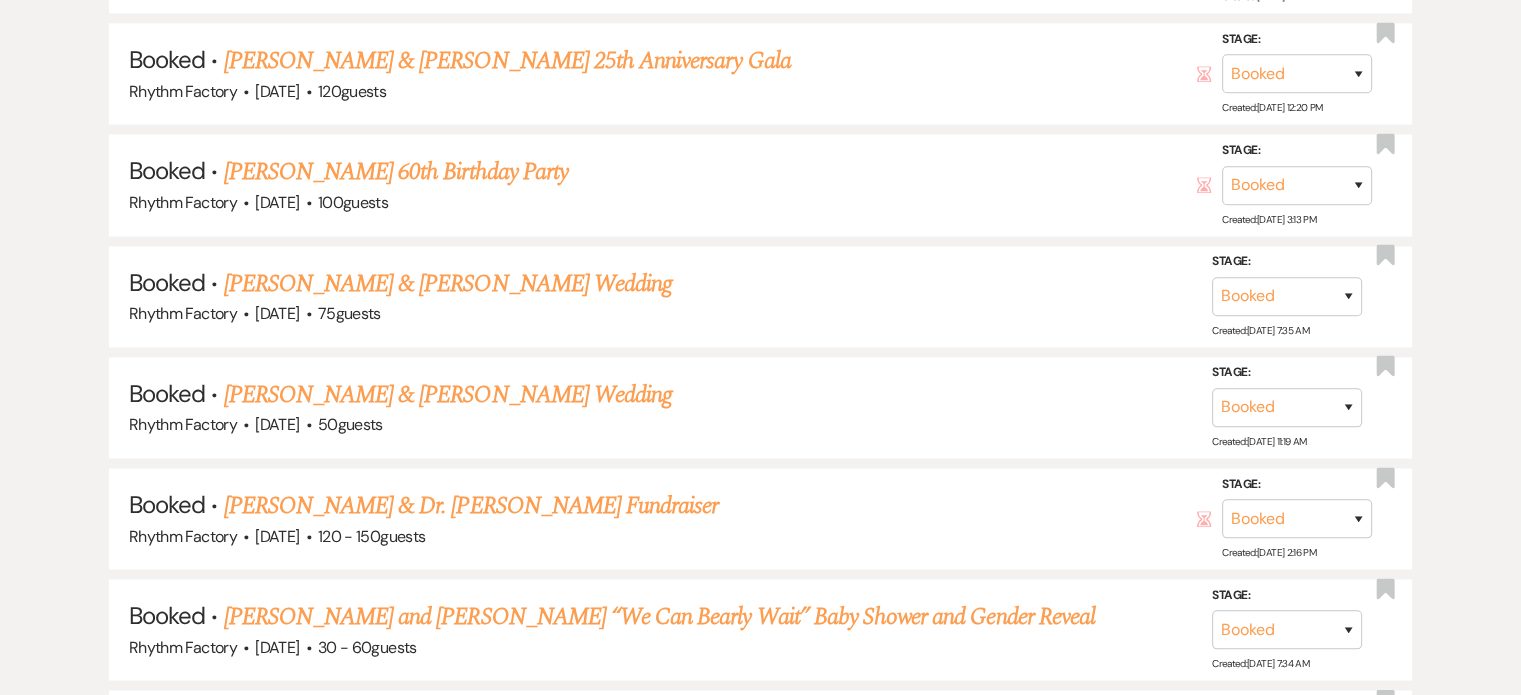 scroll, scrollTop: 2901, scrollLeft: 0, axis: vertical 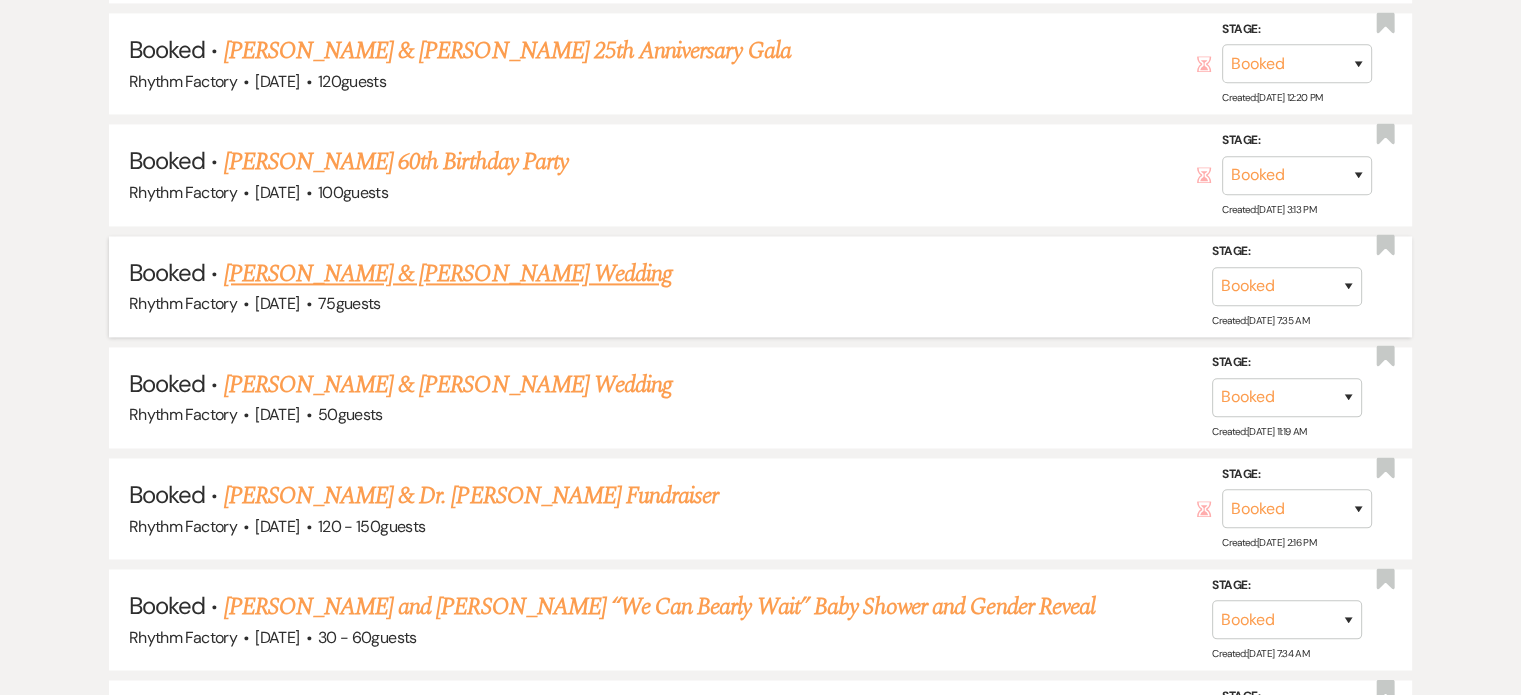 click on "[PERSON_NAME] & [PERSON_NAME] Wedding" at bounding box center (448, 274) 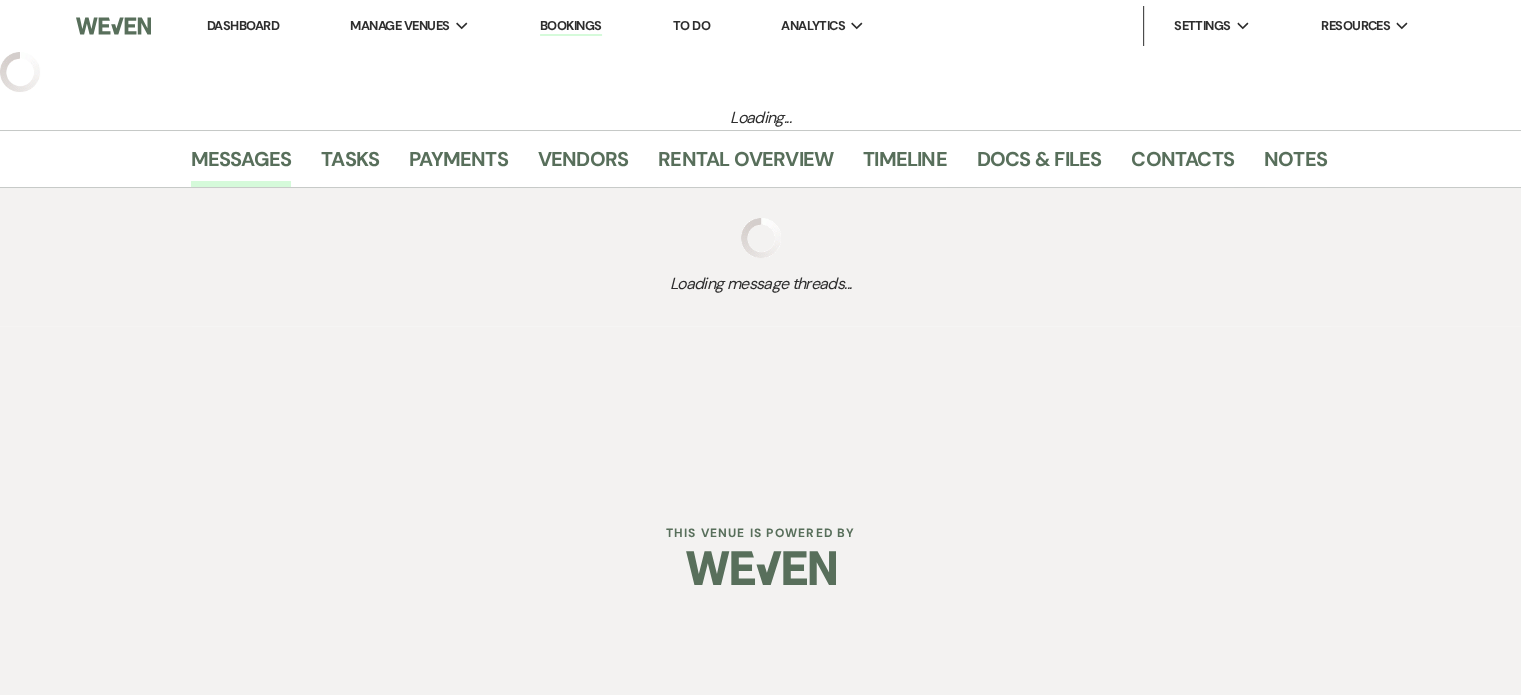 scroll, scrollTop: 0, scrollLeft: 0, axis: both 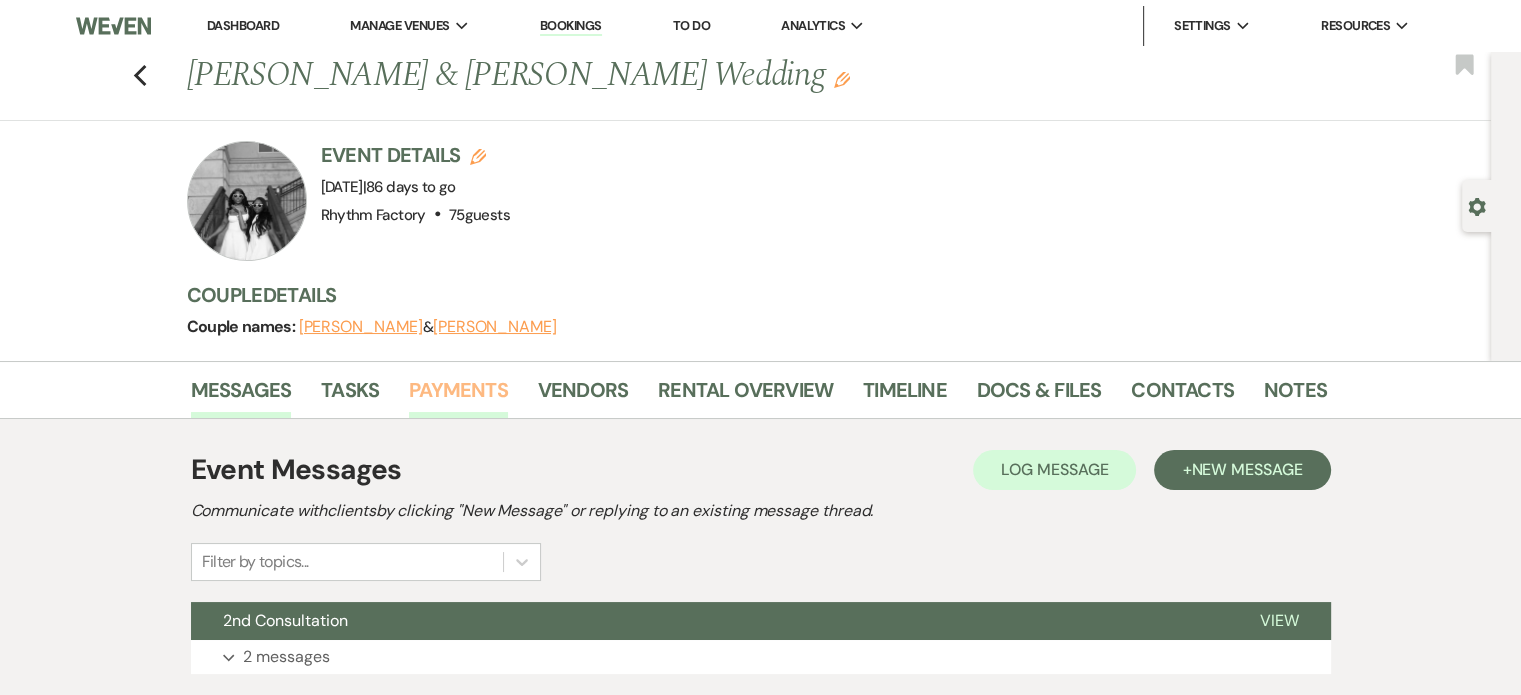 click on "Payments" at bounding box center (458, 396) 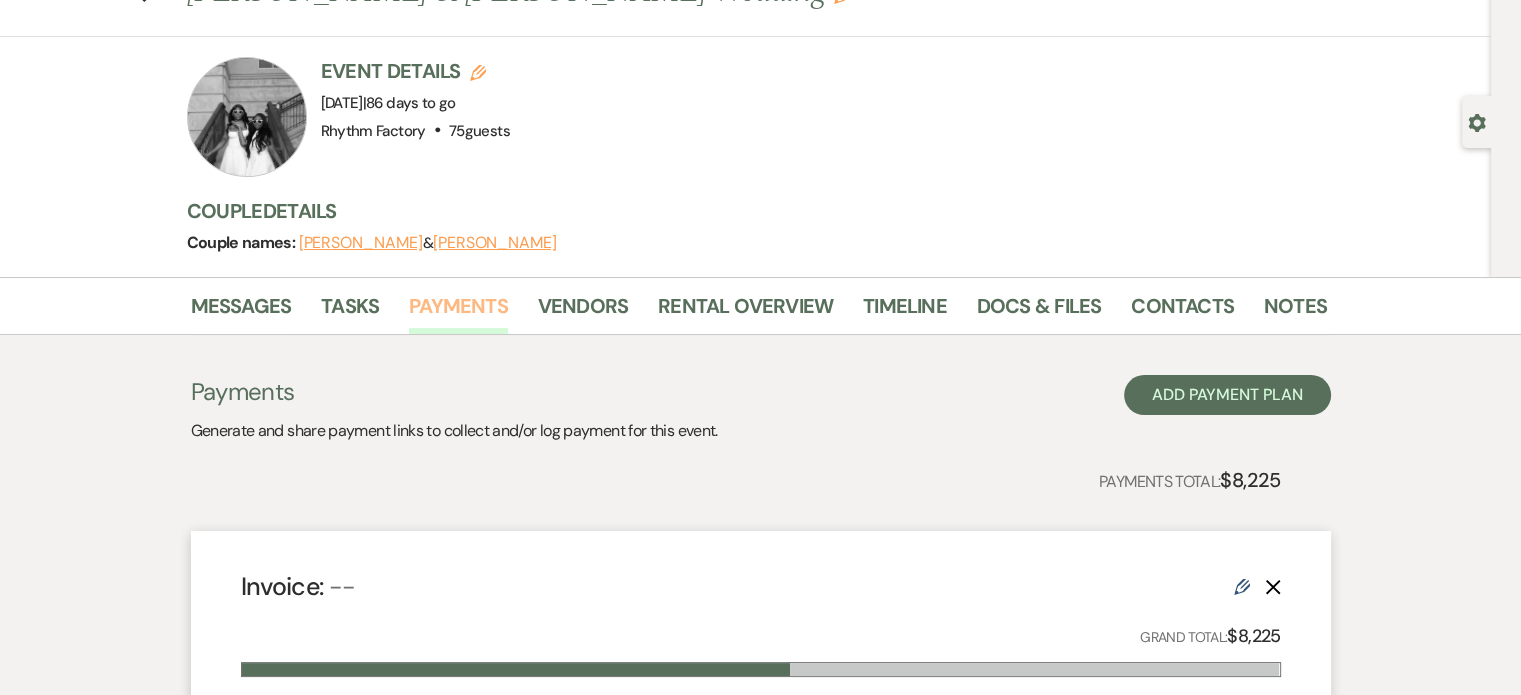 scroll, scrollTop: 400, scrollLeft: 0, axis: vertical 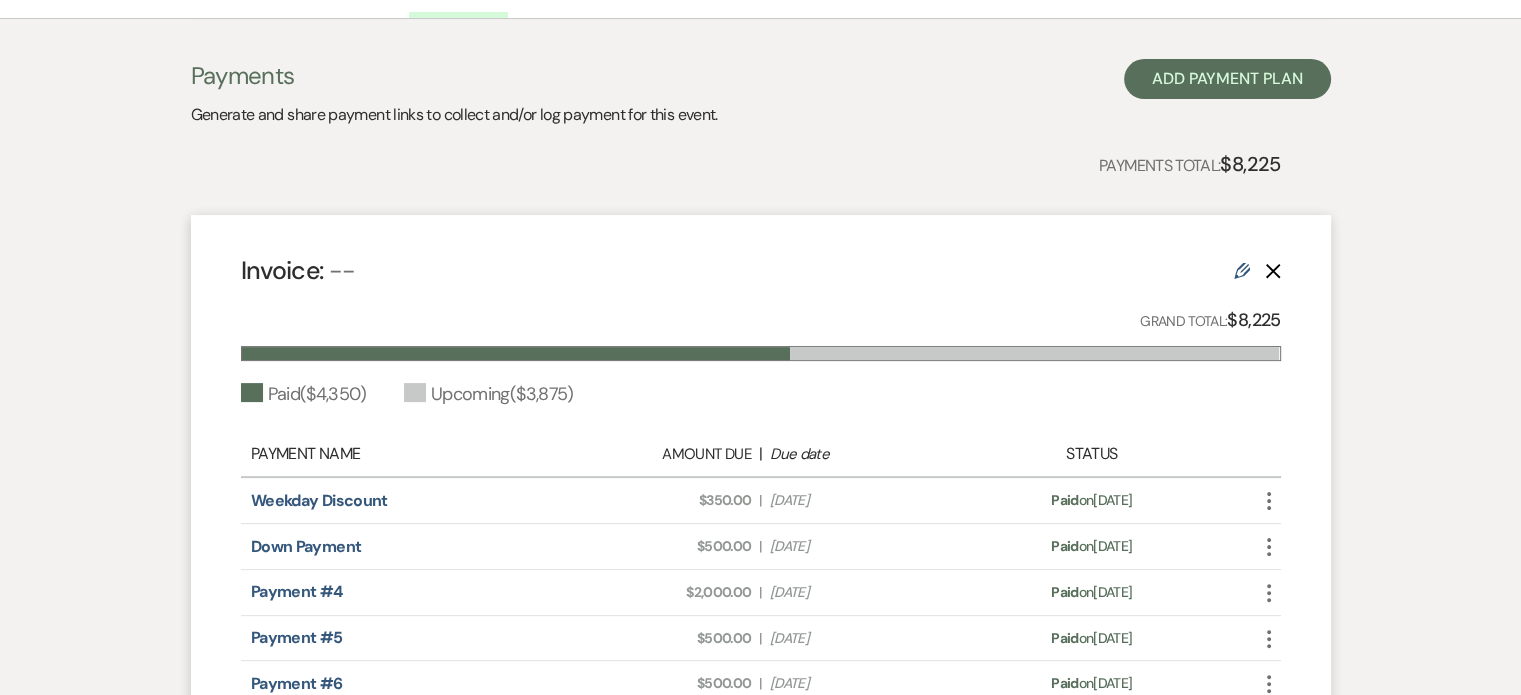 click 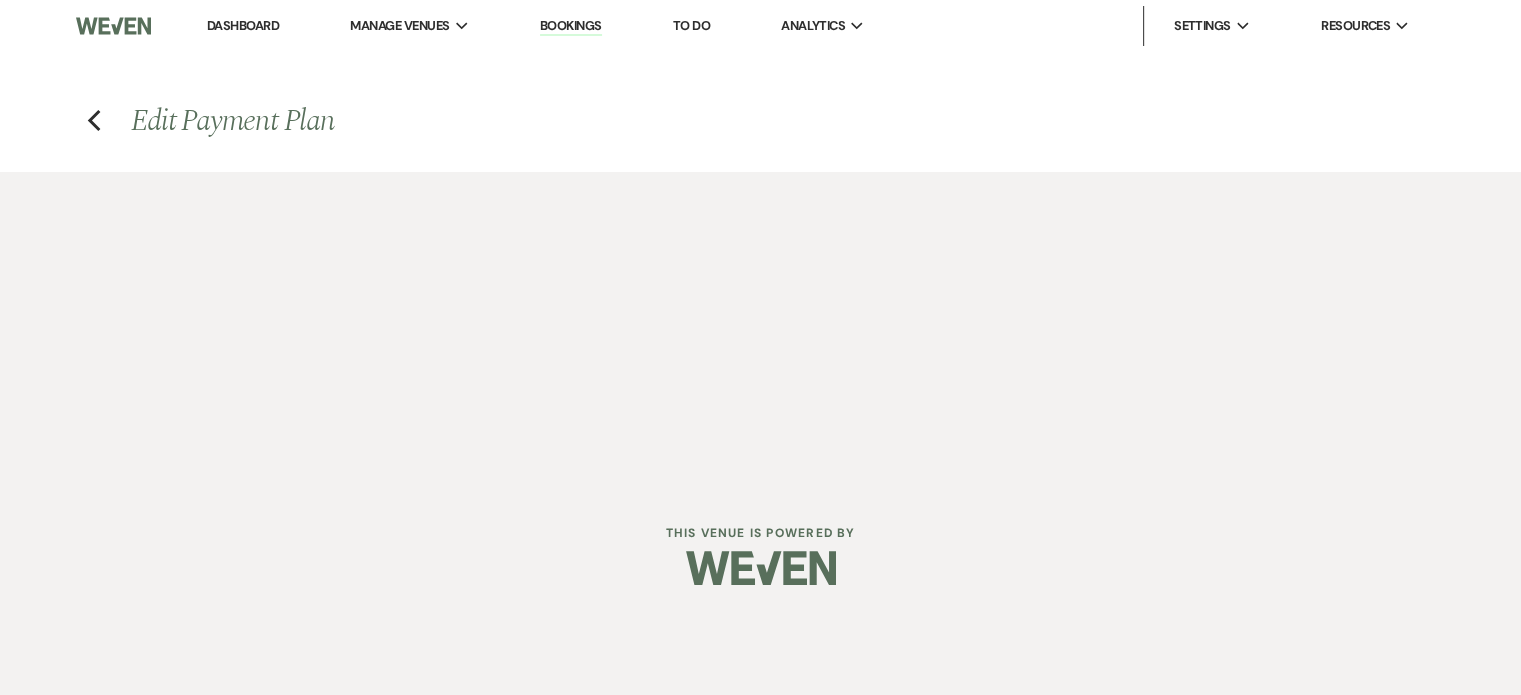 scroll, scrollTop: 0, scrollLeft: 0, axis: both 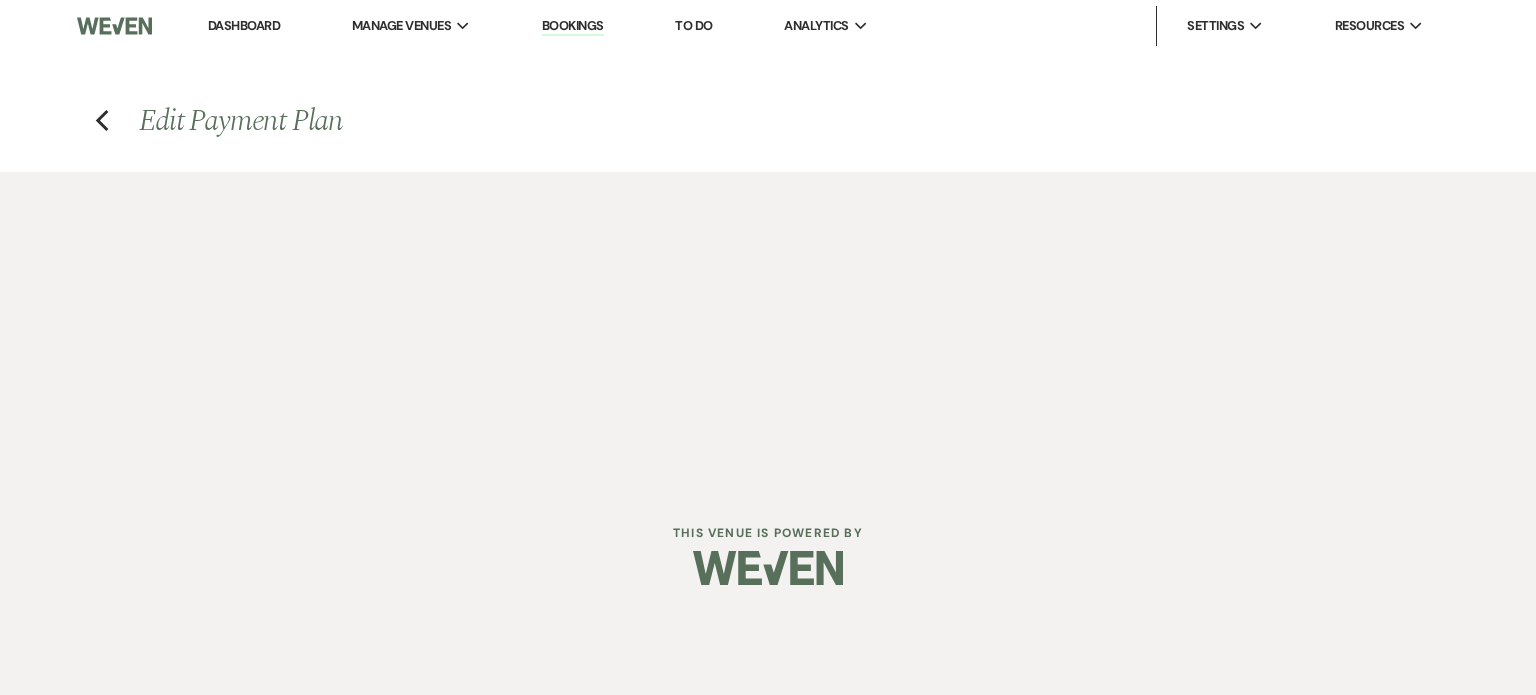 select on "1" 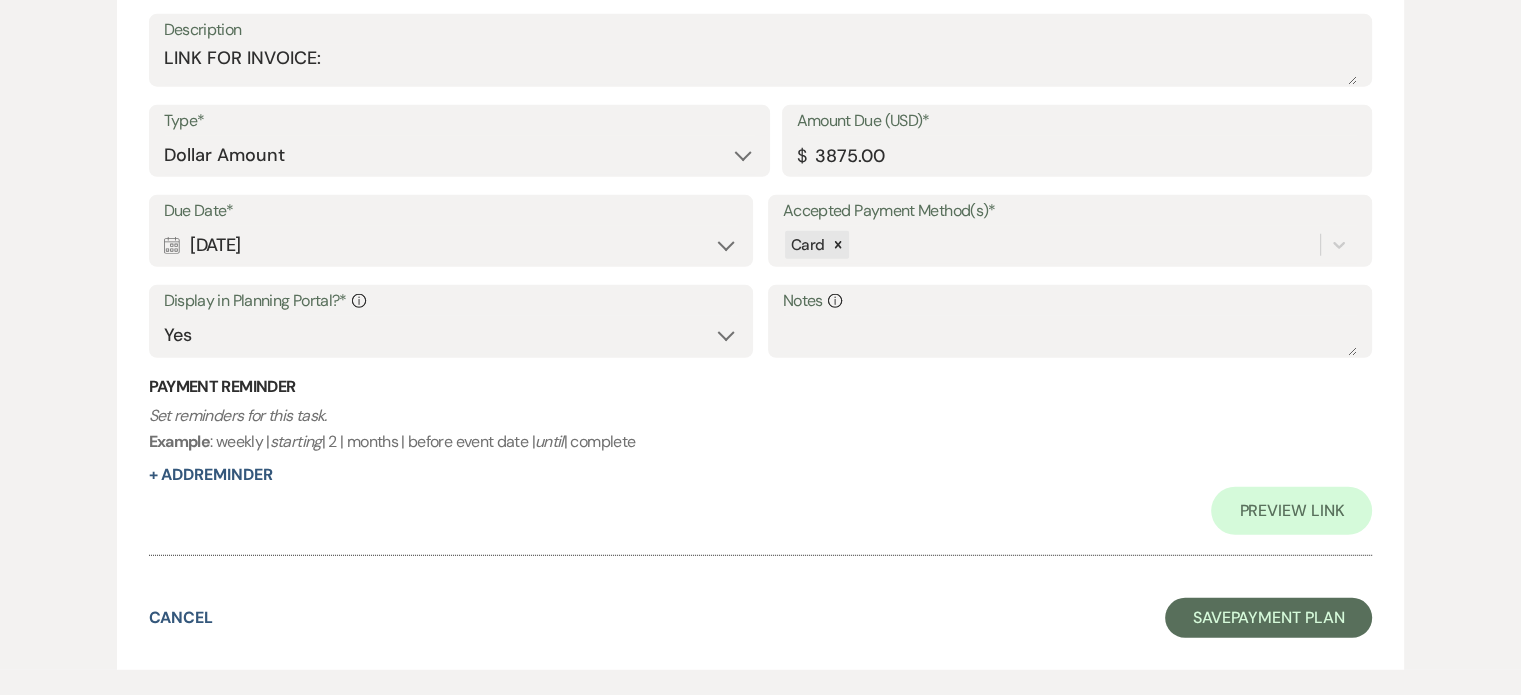 scroll, scrollTop: 5462, scrollLeft: 0, axis: vertical 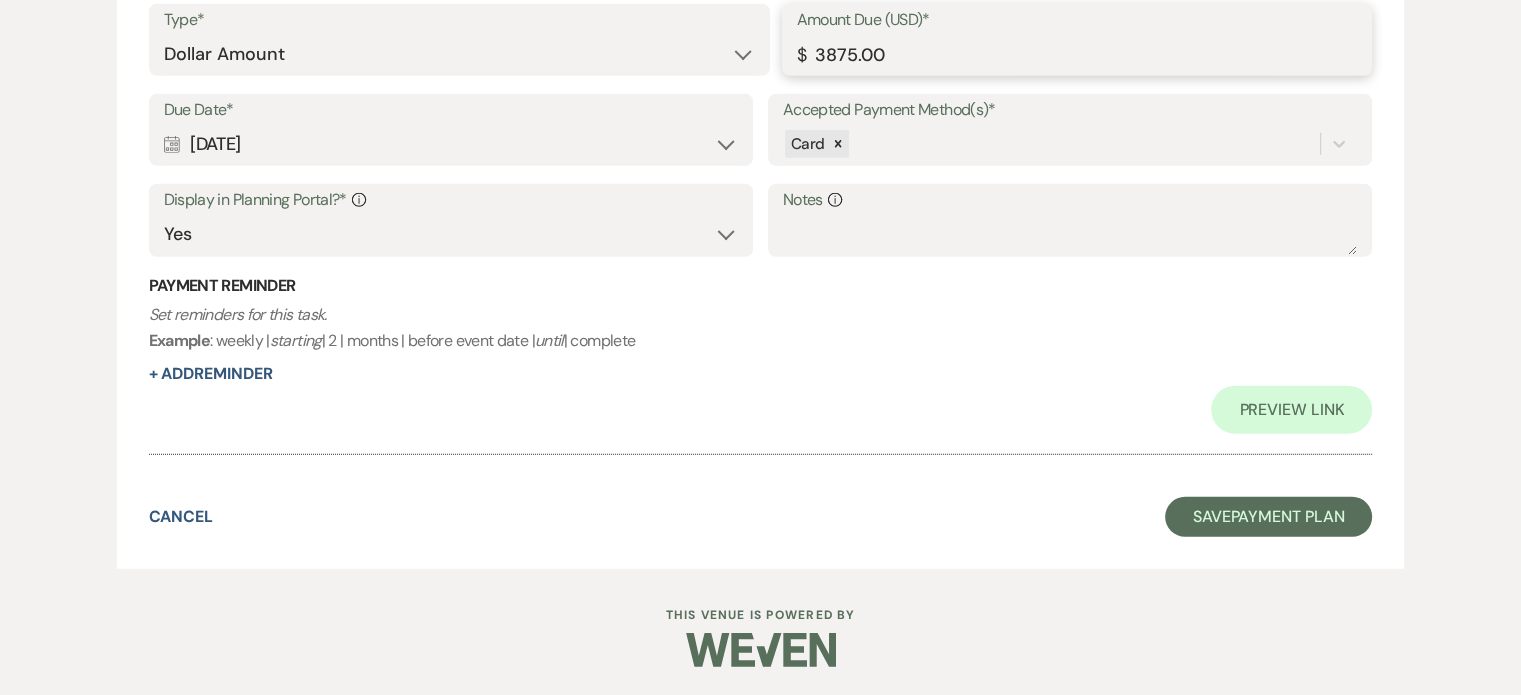 click on "3875.00" at bounding box center [1077, 54] 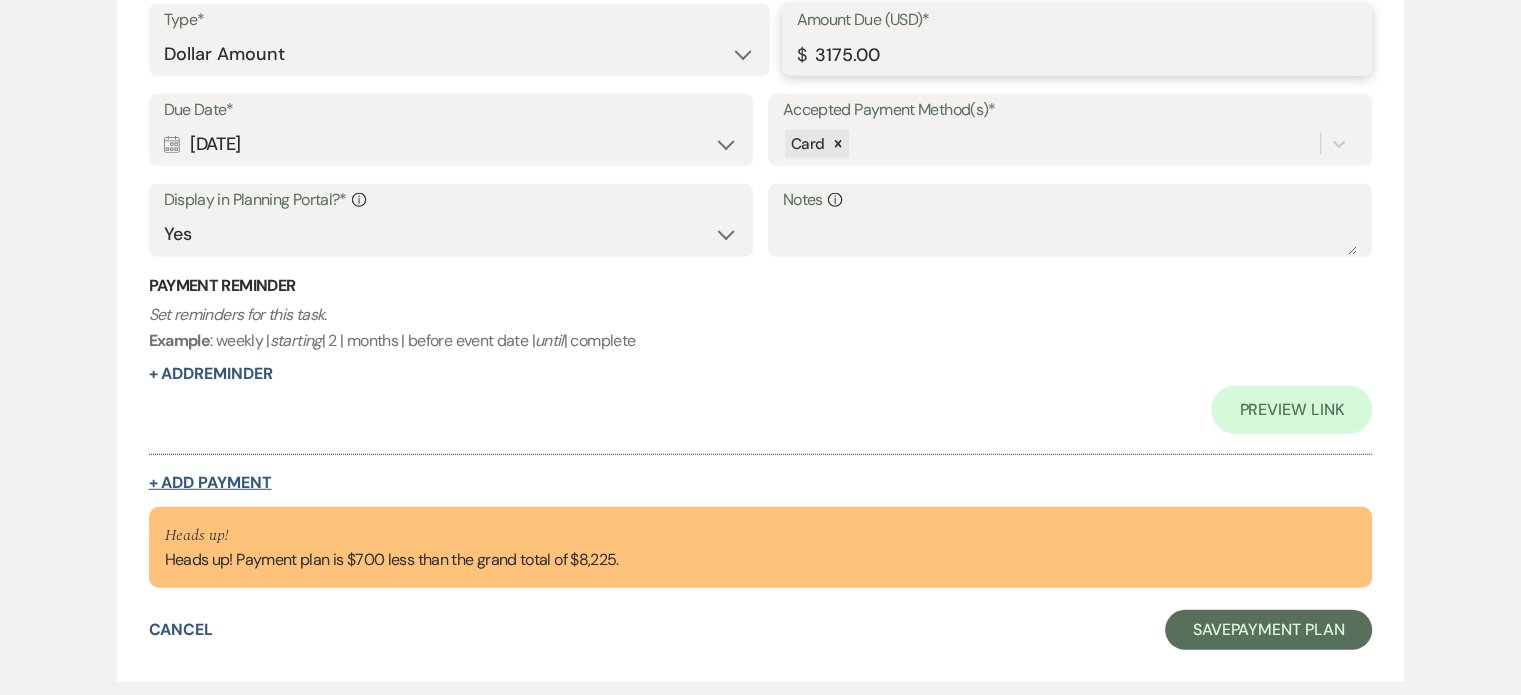 type on "3175.00" 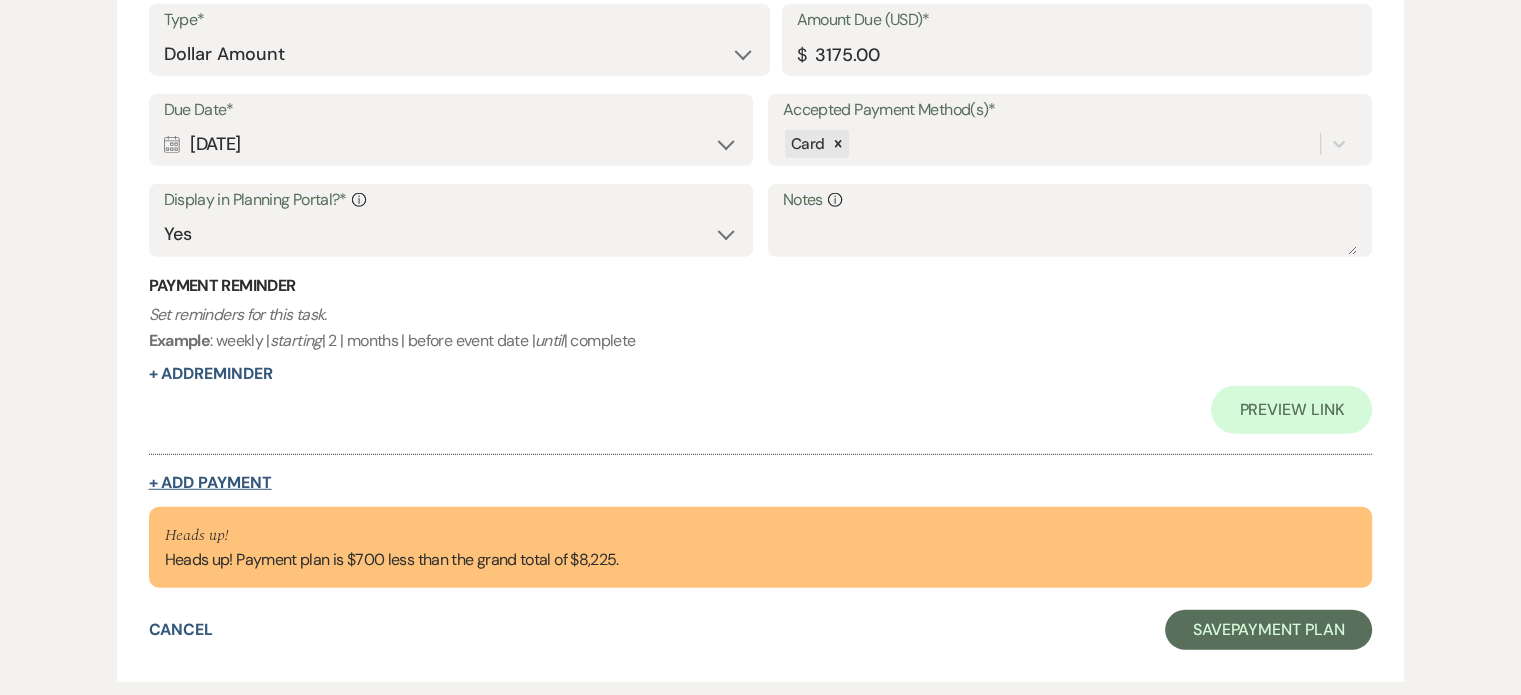 click on "+ Add Payment" at bounding box center (210, 483) 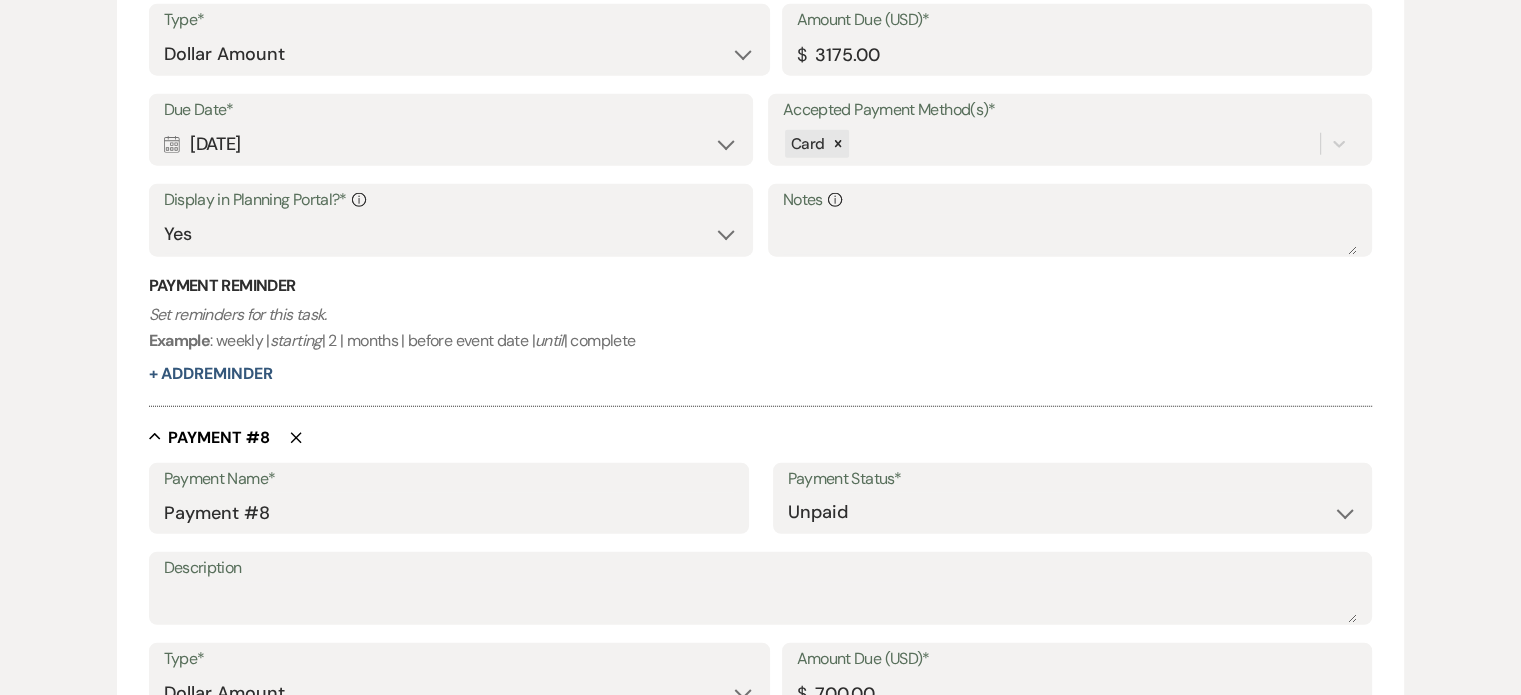 scroll, scrollTop: 5474, scrollLeft: 0, axis: vertical 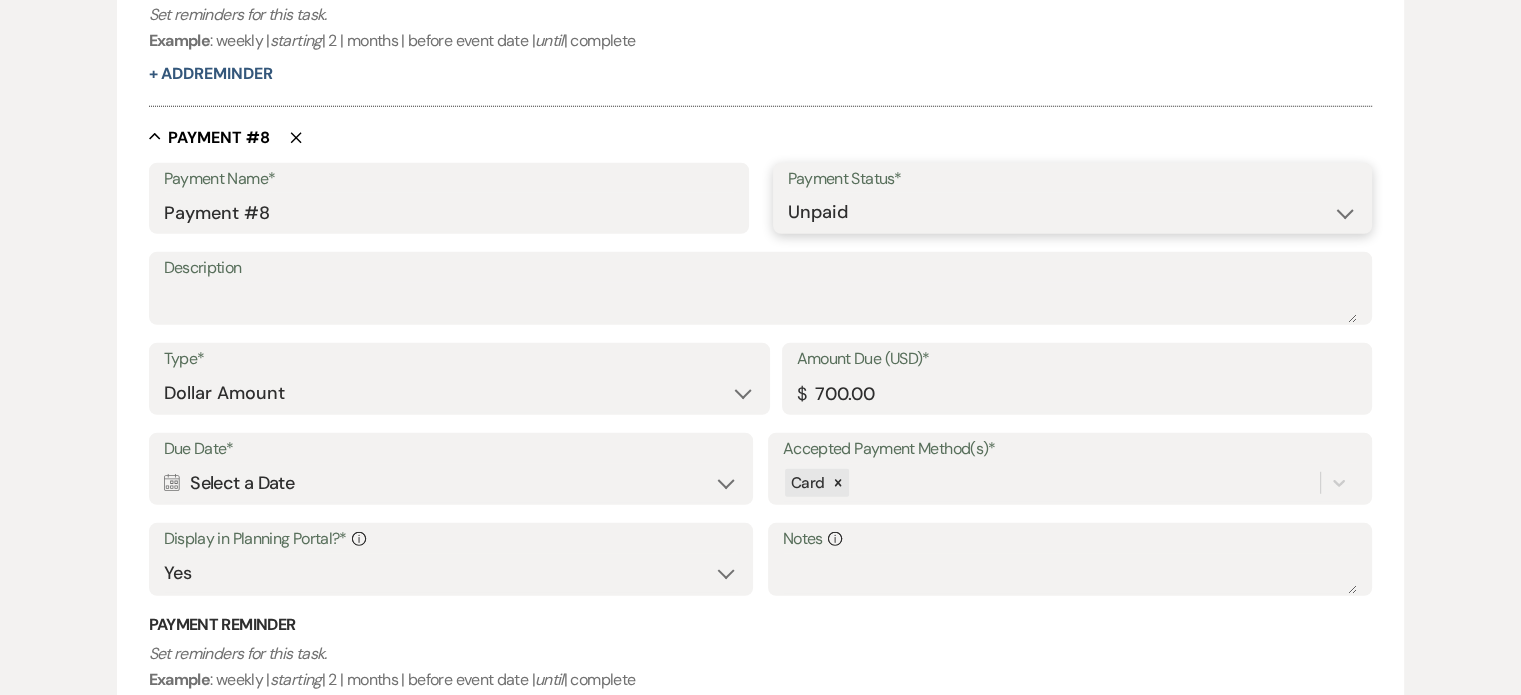 drag, startPoint x: 1342, startPoint y: 211, endPoint x: 1315, endPoint y: 213, distance: 27.073973 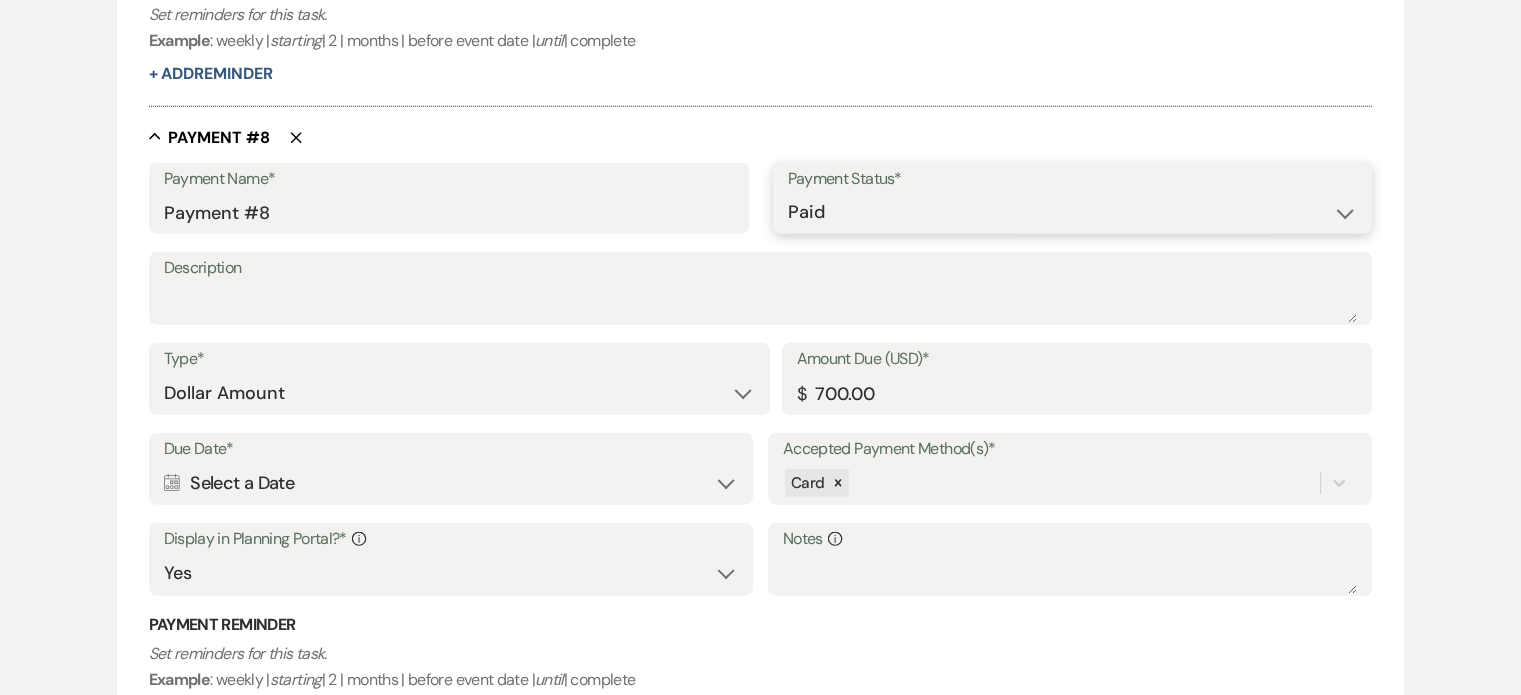 click on "Paid Unpaid" at bounding box center (1073, 212) 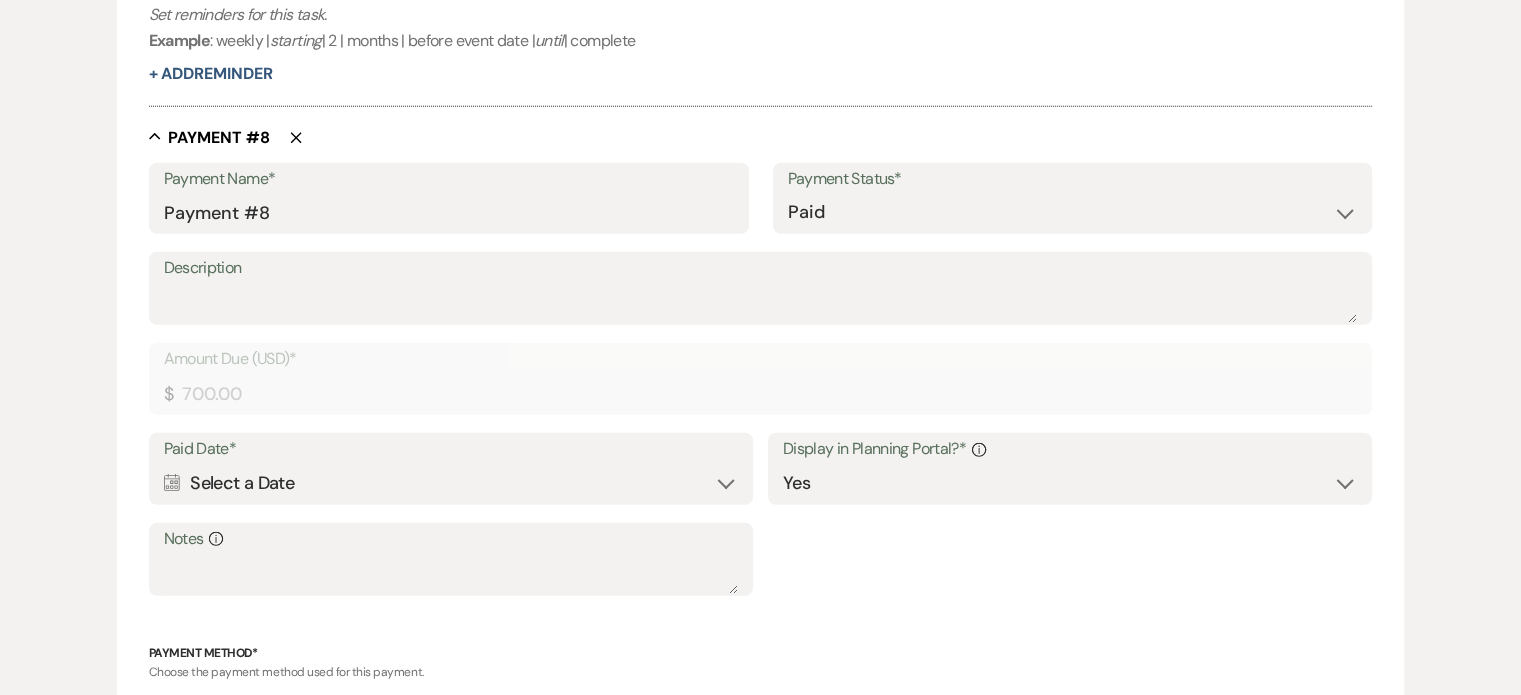 click on "Calendar Select a Date Expand" at bounding box center [451, 483] 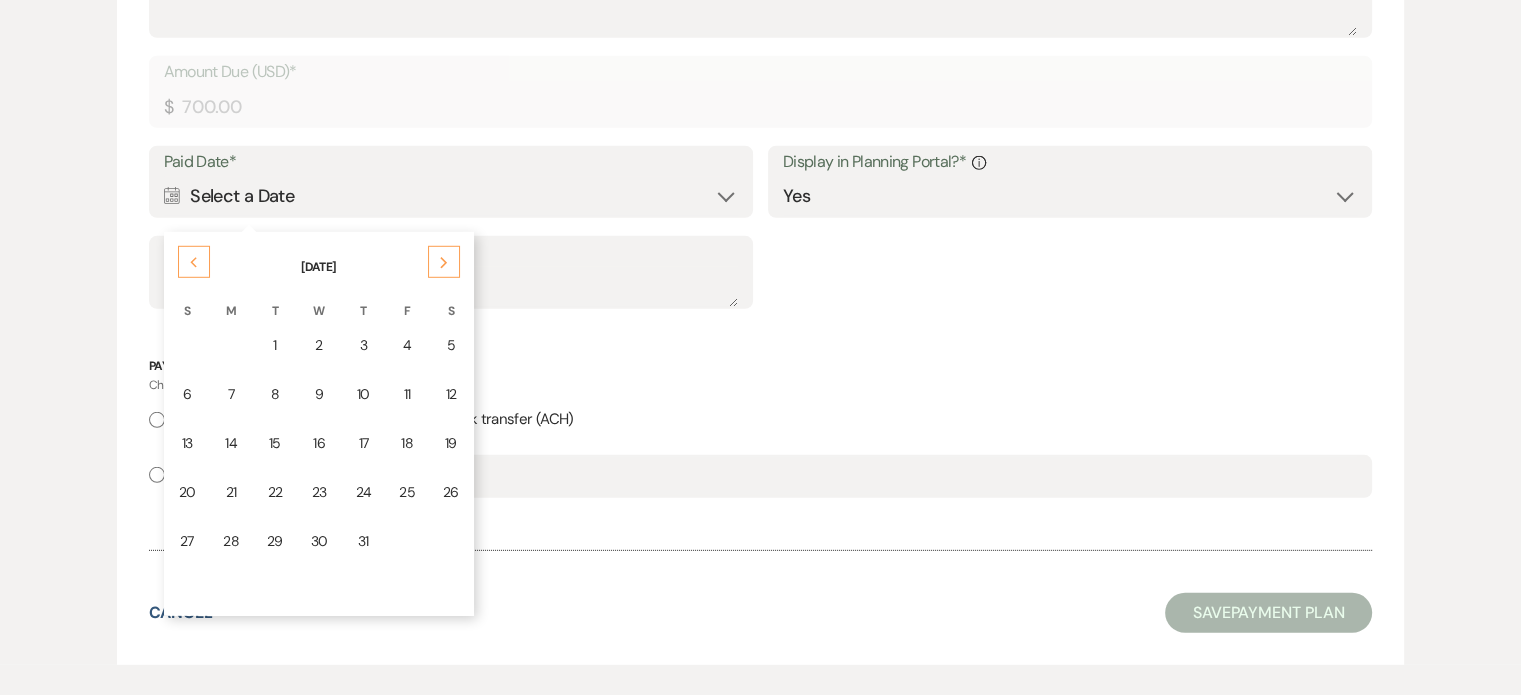 scroll, scrollTop: 5774, scrollLeft: 0, axis: vertical 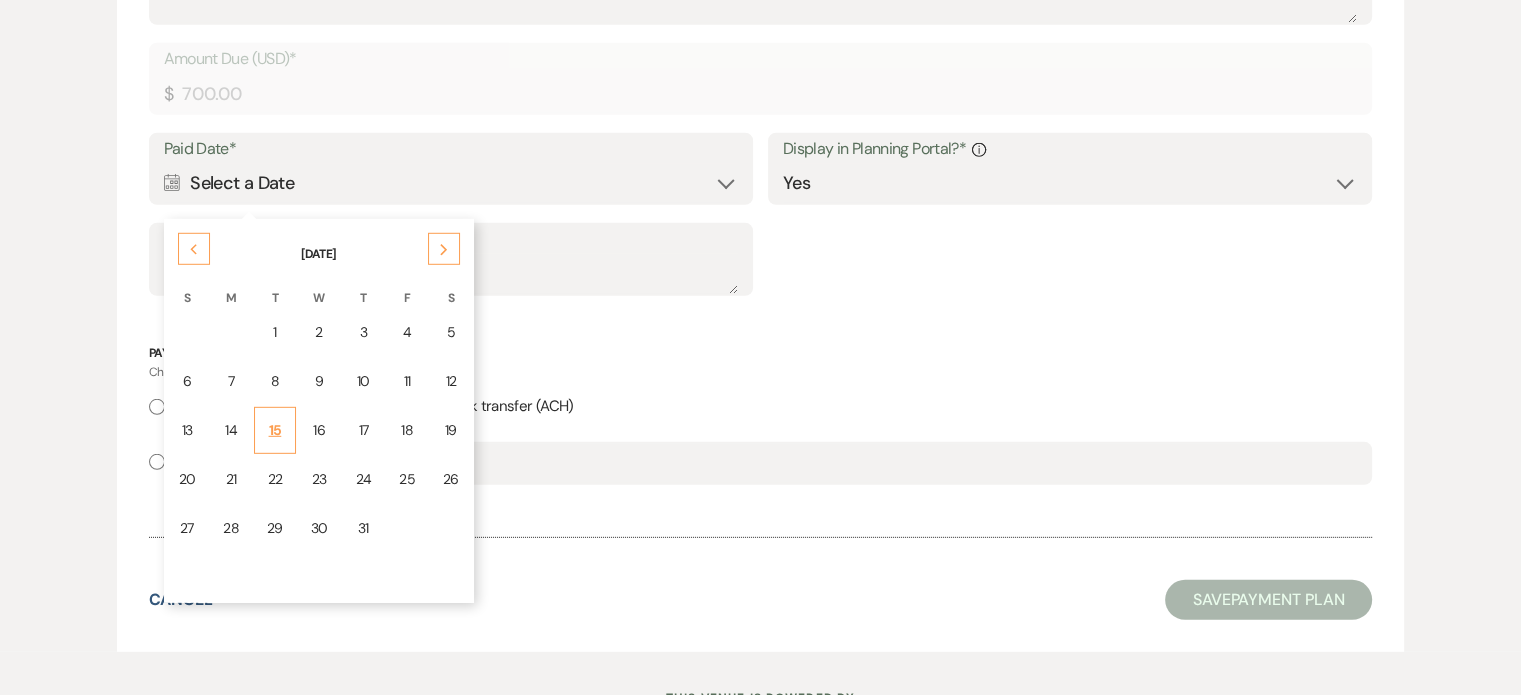 click on "15" at bounding box center [275, 430] 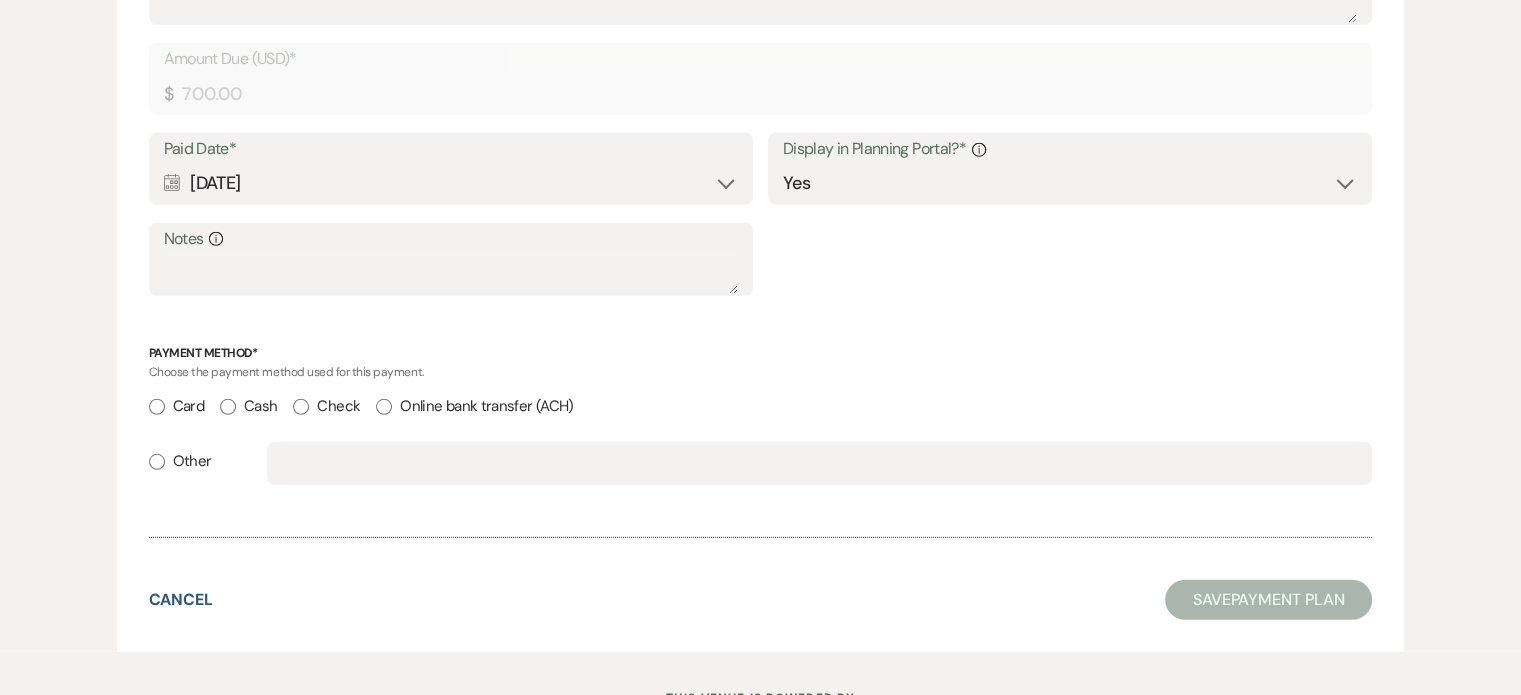 click on "Card" at bounding box center (157, 407) 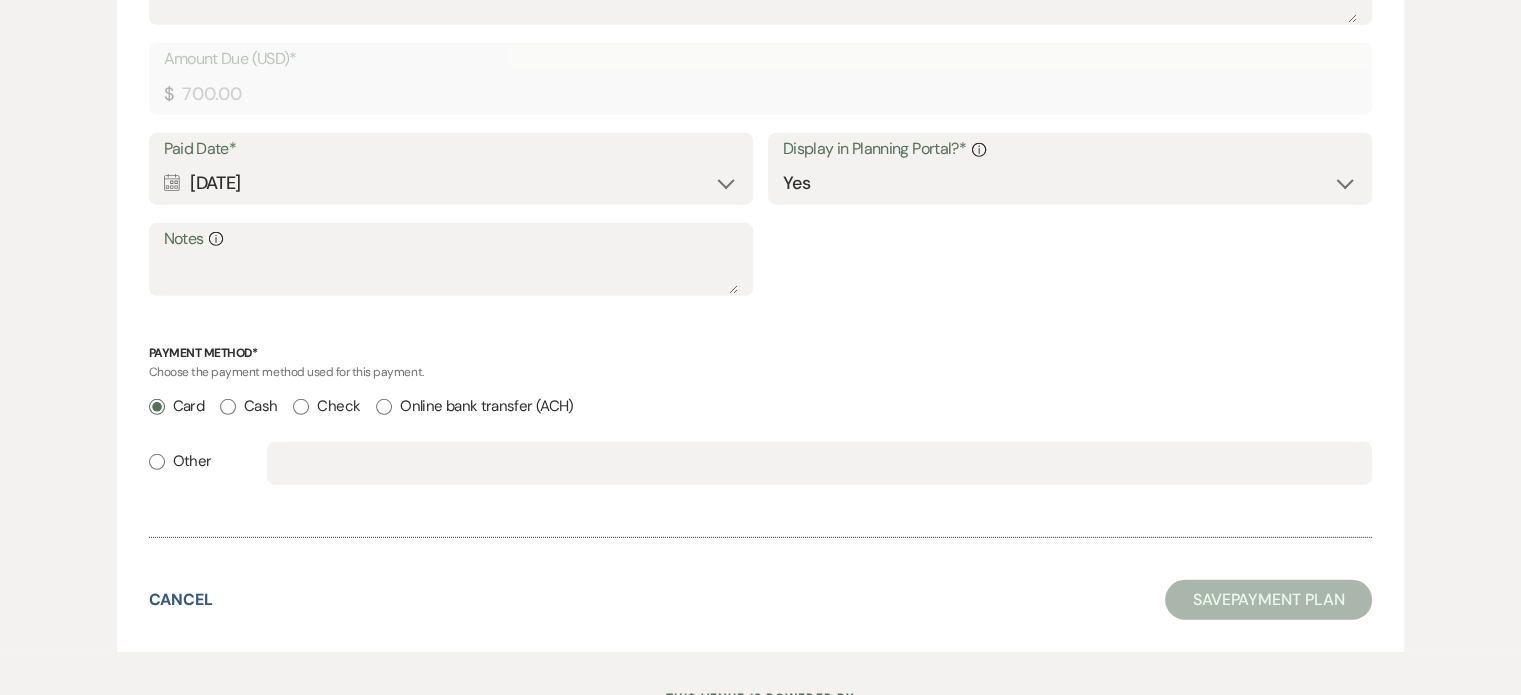 radio on "true" 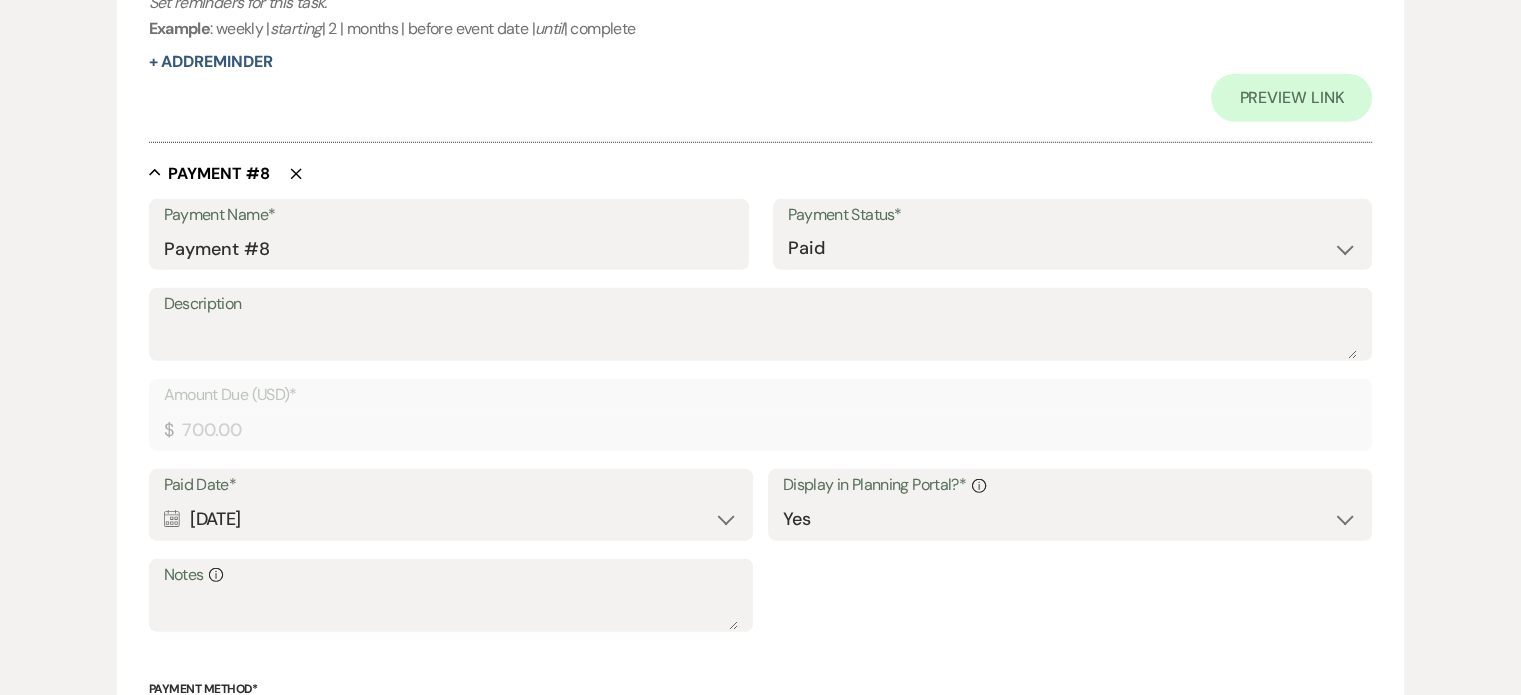 scroll, scrollTop: 6110, scrollLeft: 0, axis: vertical 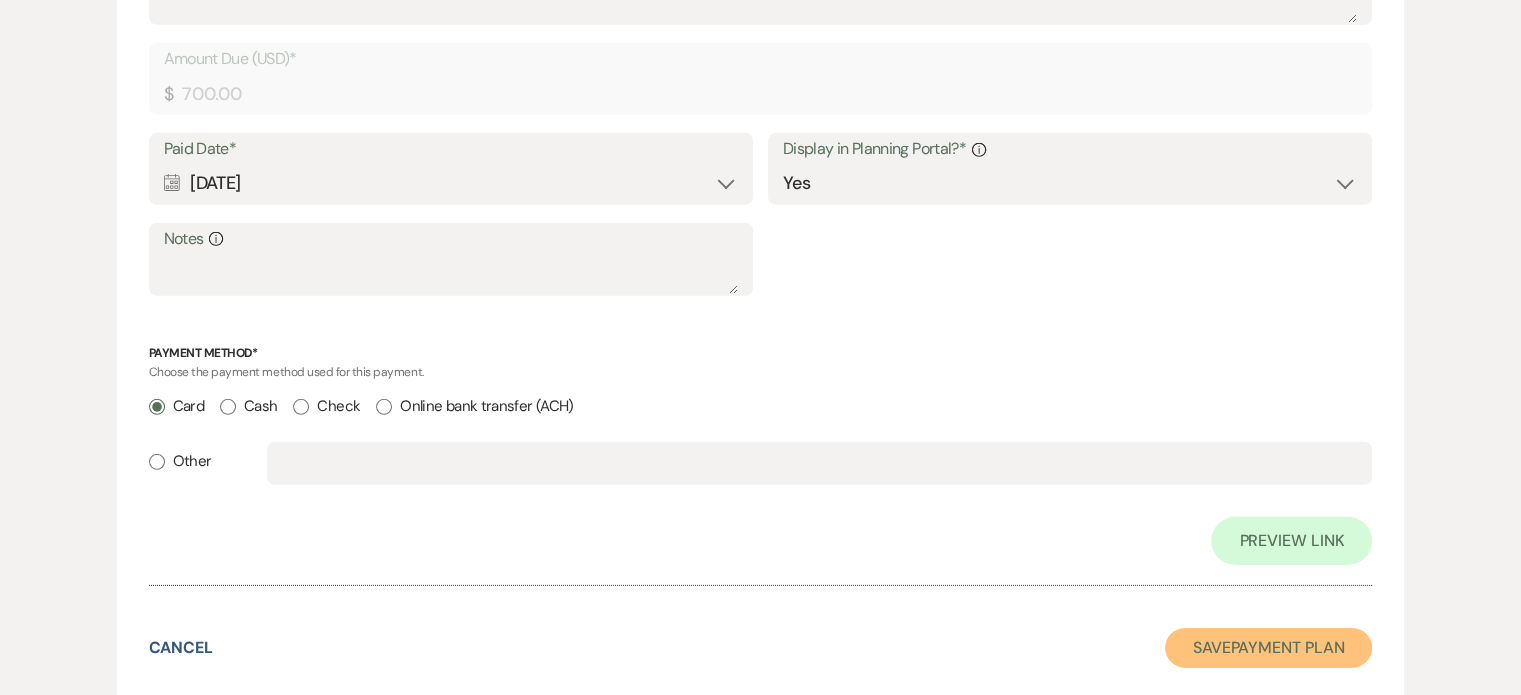 click on "Save  Payment Plan" at bounding box center [1269, 648] 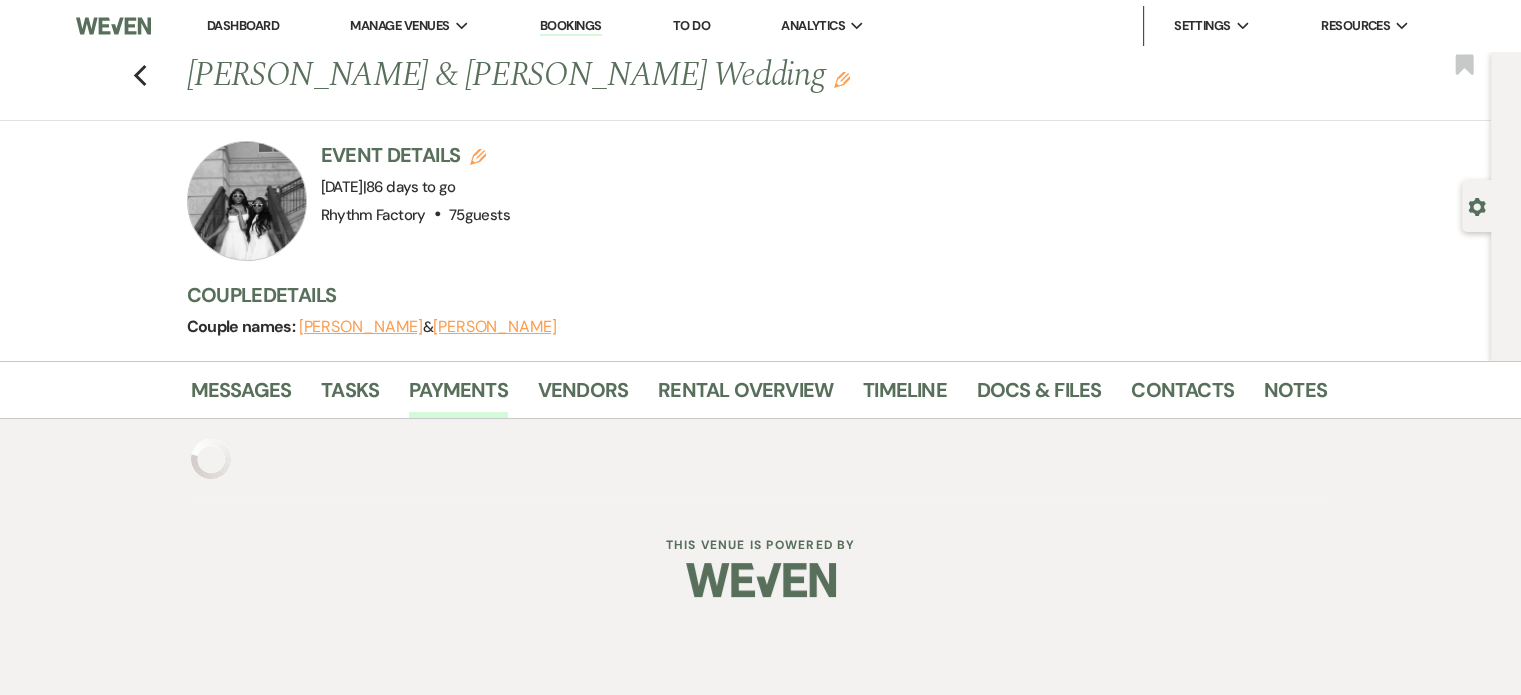 scroll, scrollTop: 0, scrollLeft: 0, axis: both 